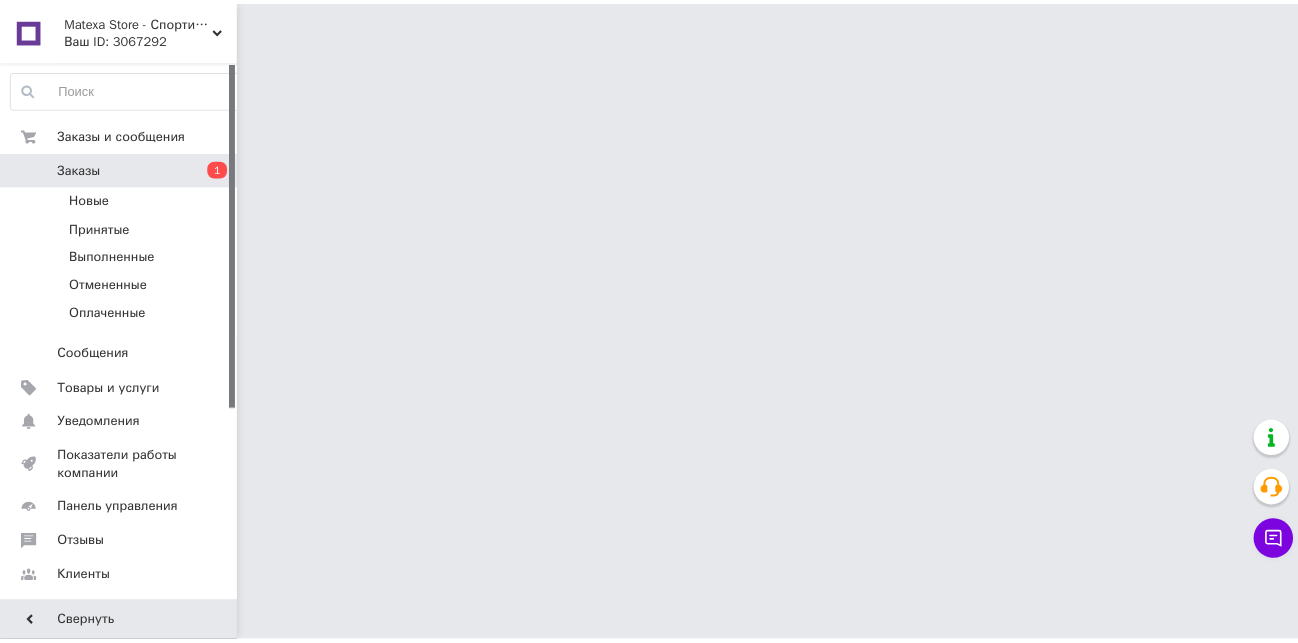 scroll, scrollTop: 0, scrollLeft: 0, axis: both 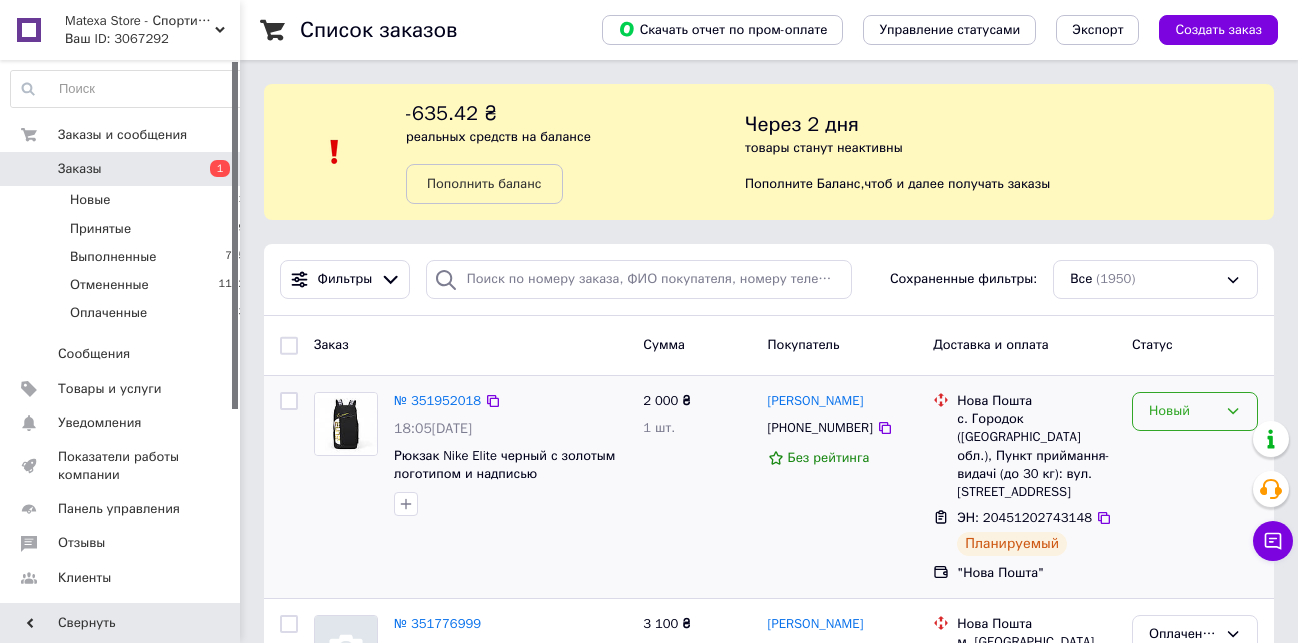 click 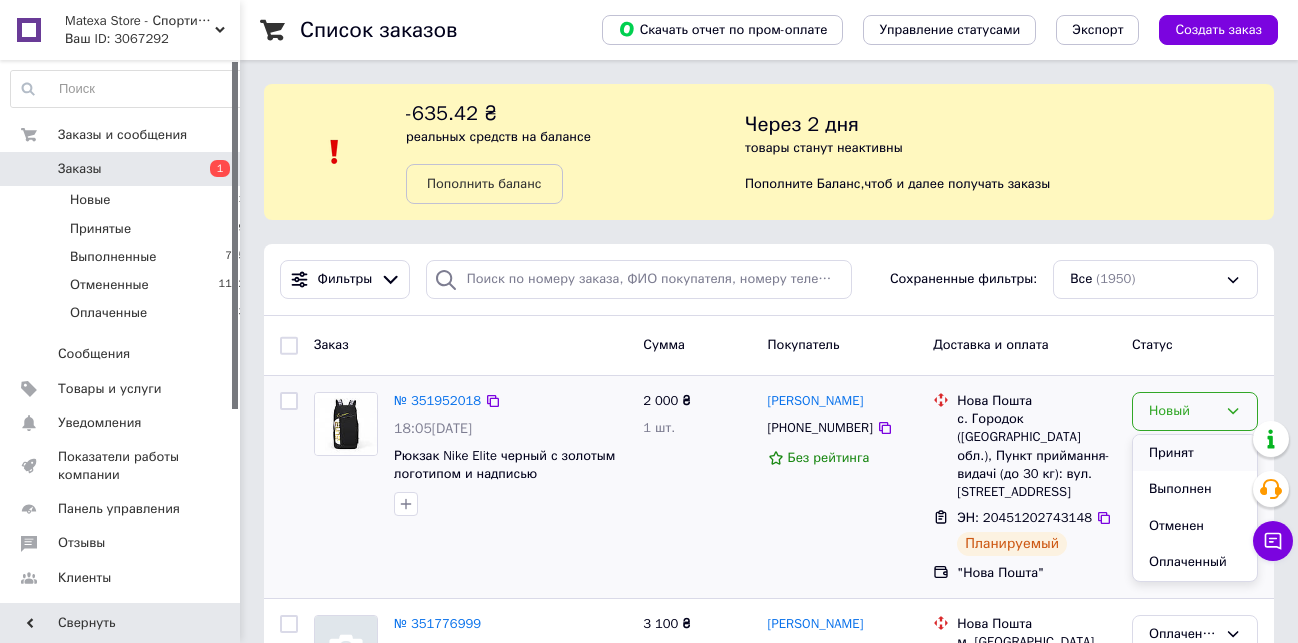 click on "Принят" at bounding box center [1195, 453] 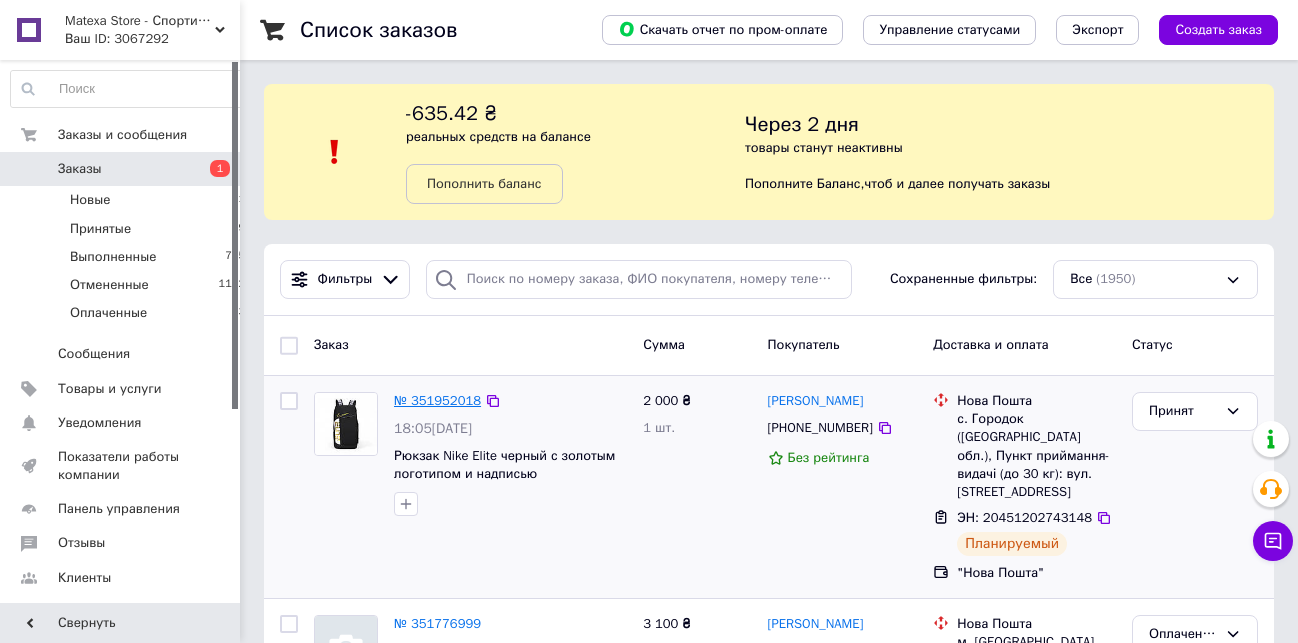 click on "№ 351952018" at bounding box center [437, 400] 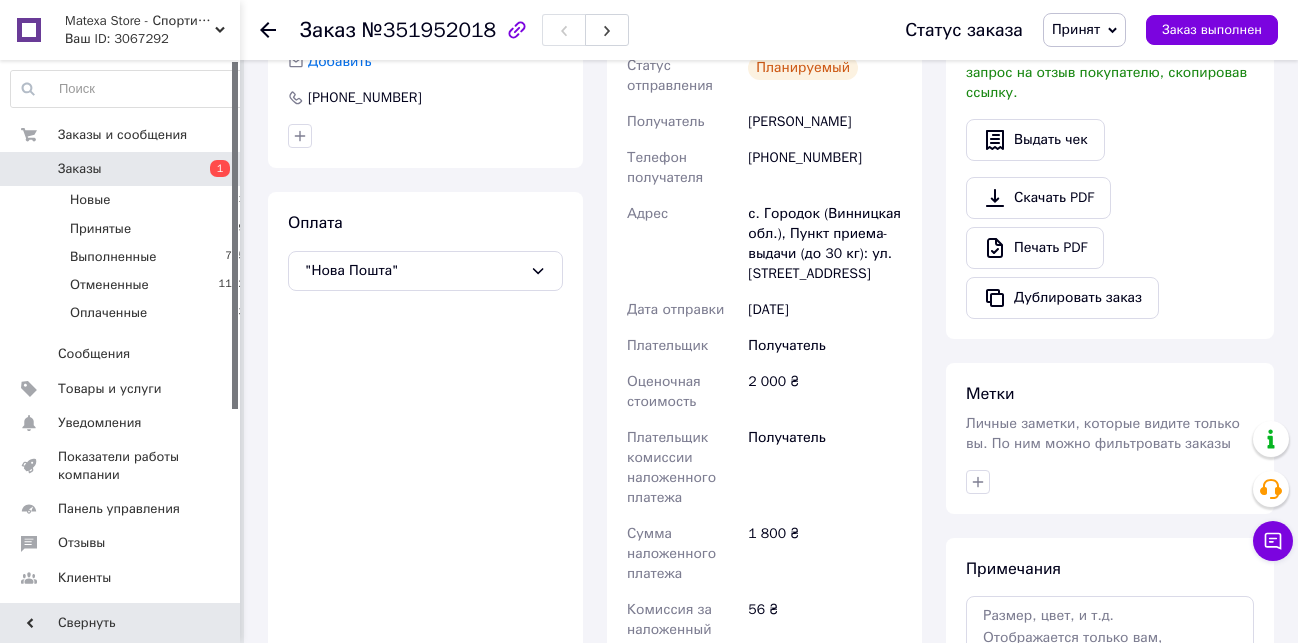 scroll, scrollTop: 930, scrollLeft: 0, axis: vertical 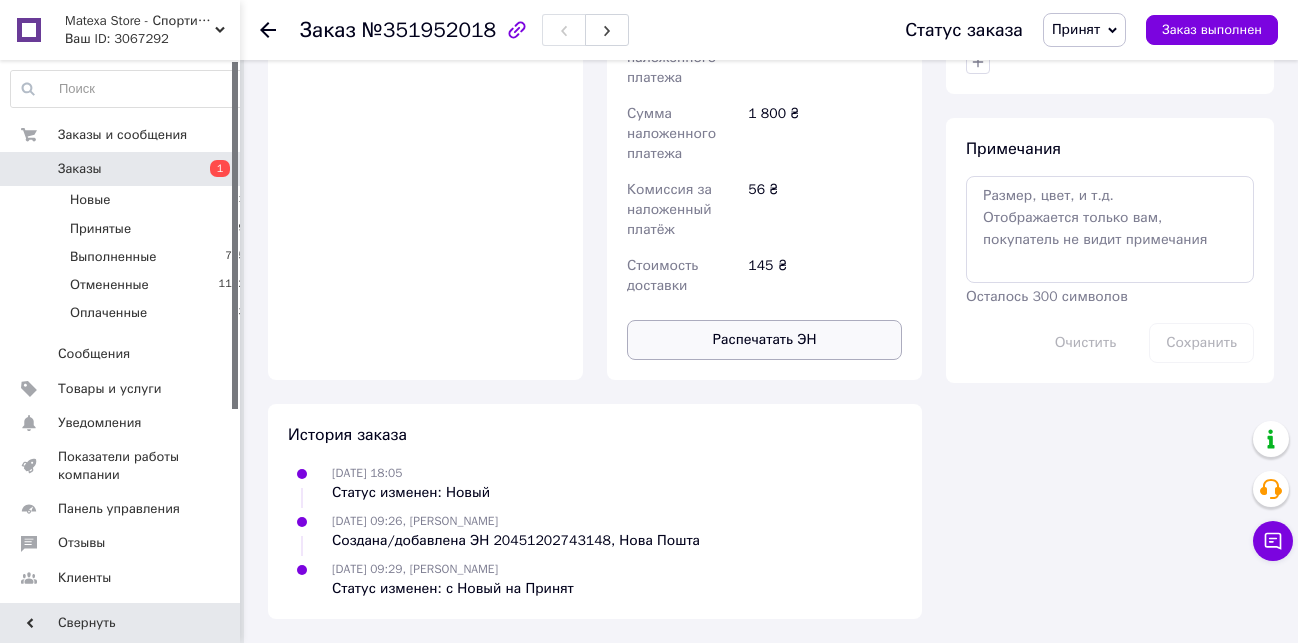 click on "Распечатать ЭН" at bounding box center [764, 340] 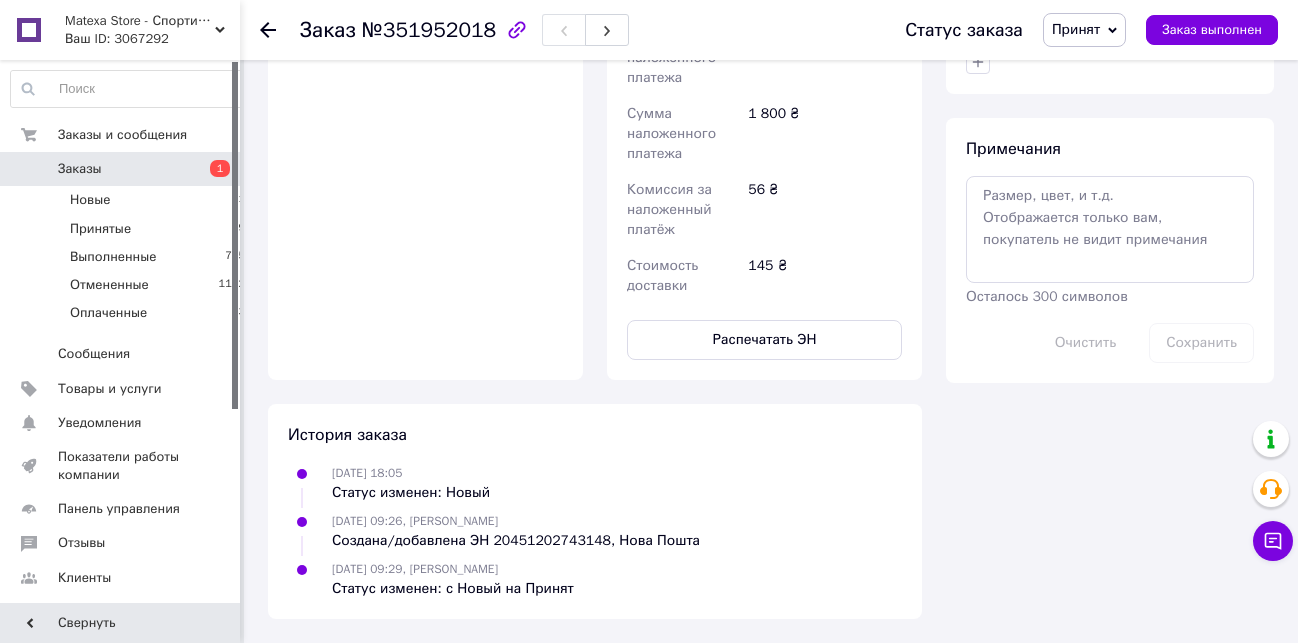 click on "Заказы" at bounding box center [121, 169] 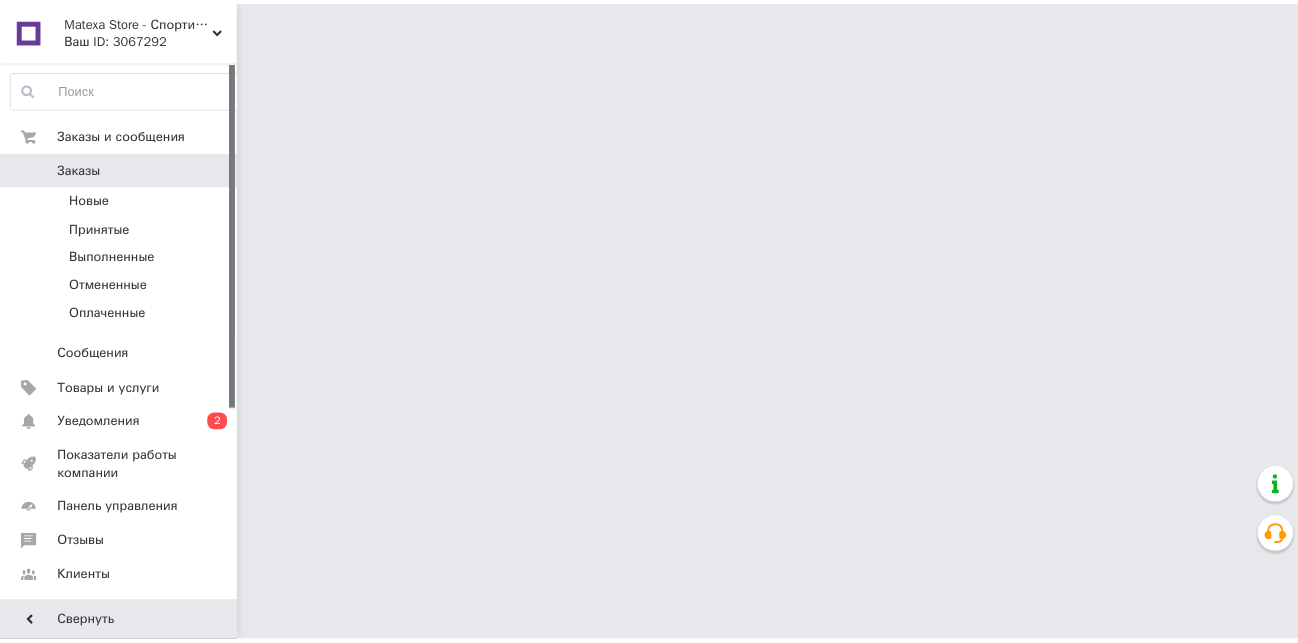 scroll, scrollTop: 0, scrollLeft: 0, axis: both 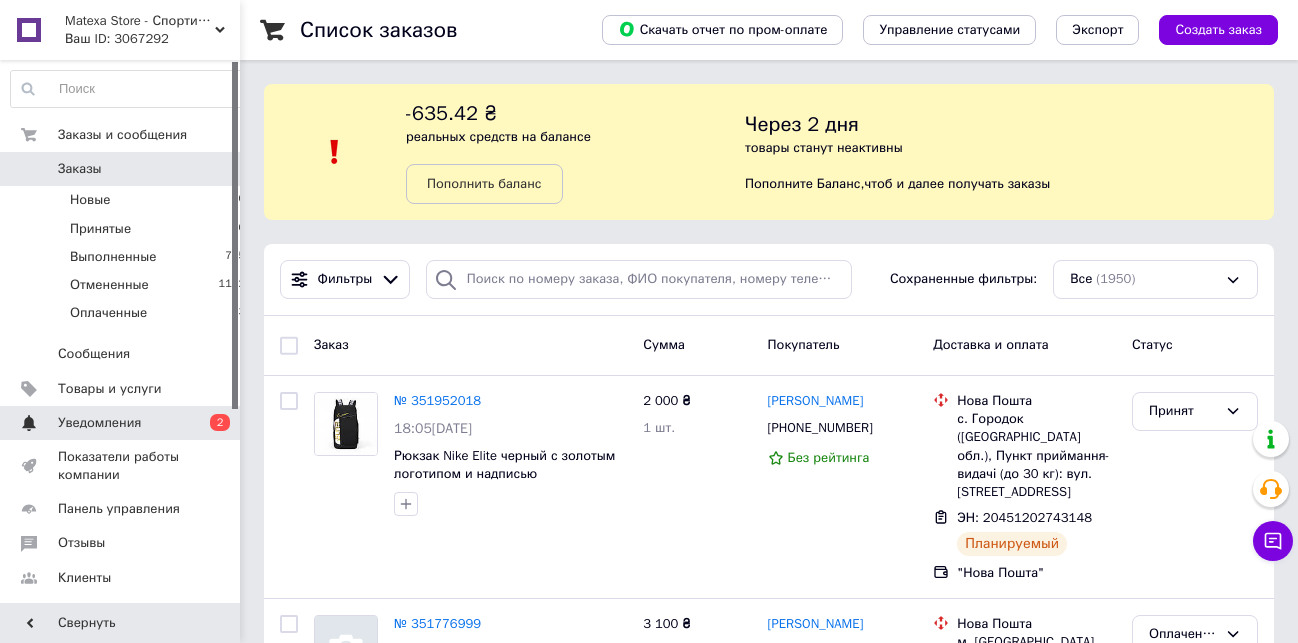 click on "Уведомления 0 2" at bounding box center [128, 423] 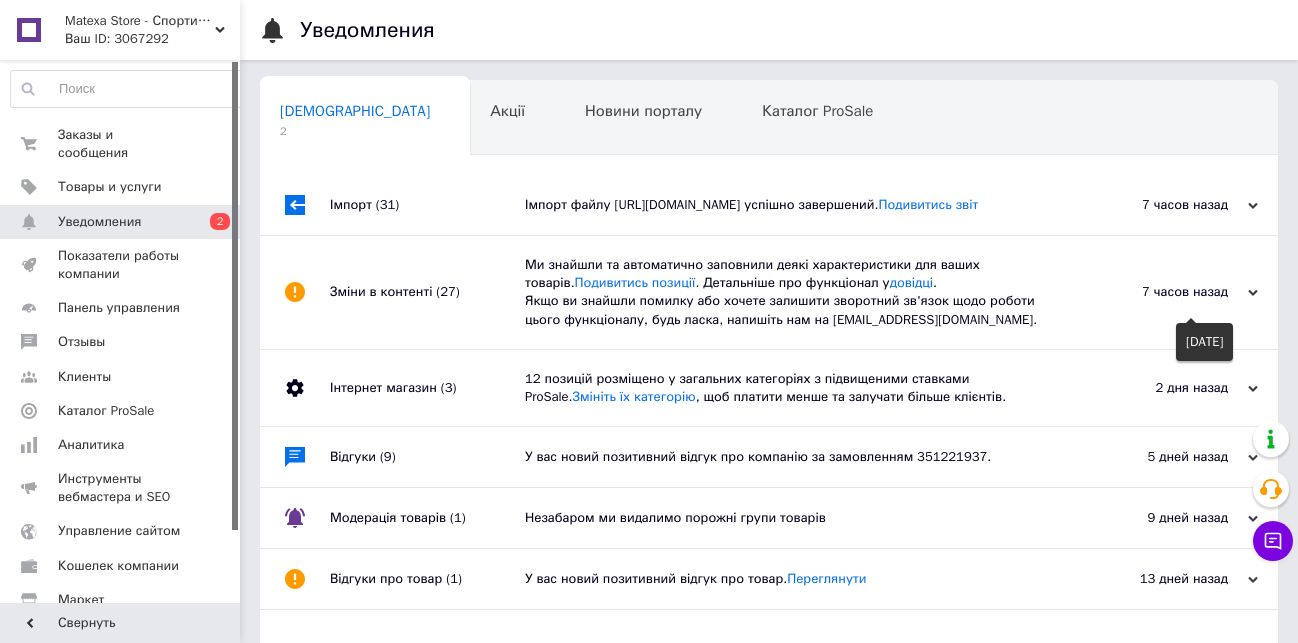 click on "7 часов назад" at bounding box center (1158, 292) 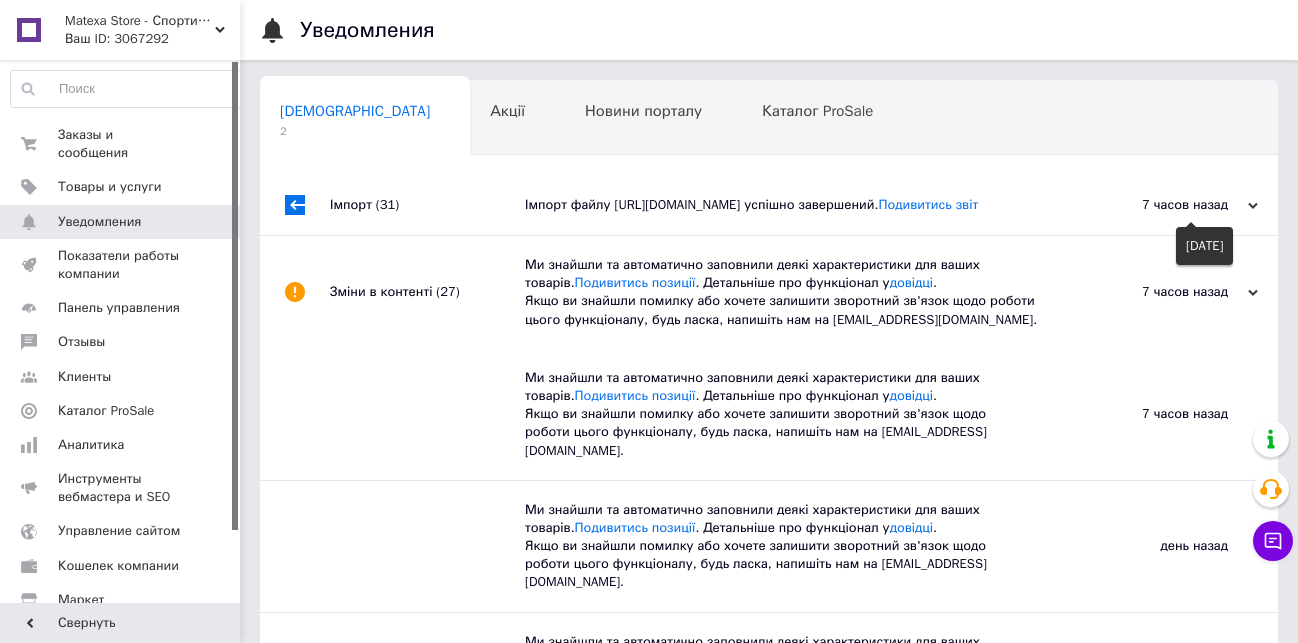 click on "7 часов назад" at bounding box center (1158, 205) 